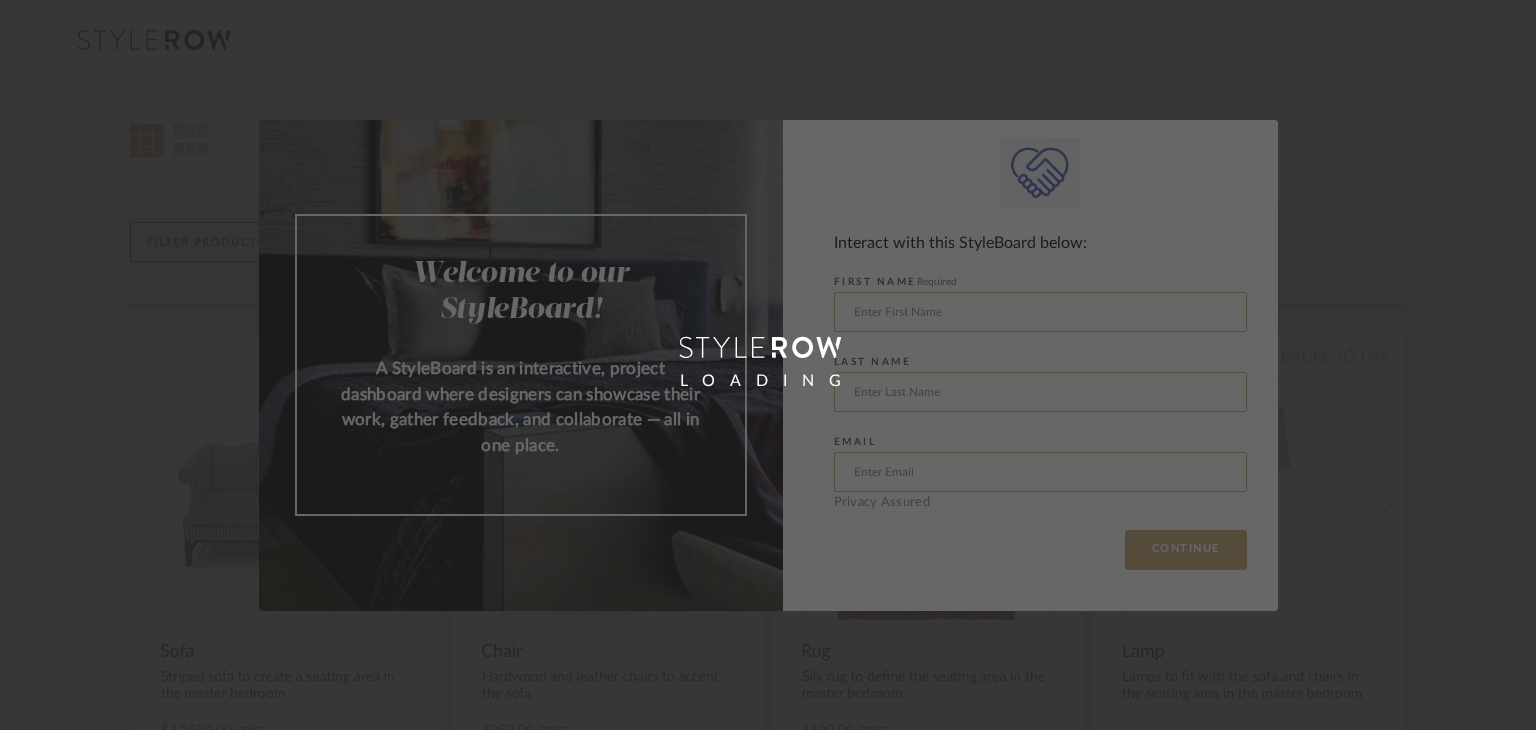 scroll, scrollTop: 0, scrollLeft: 0, axis: both 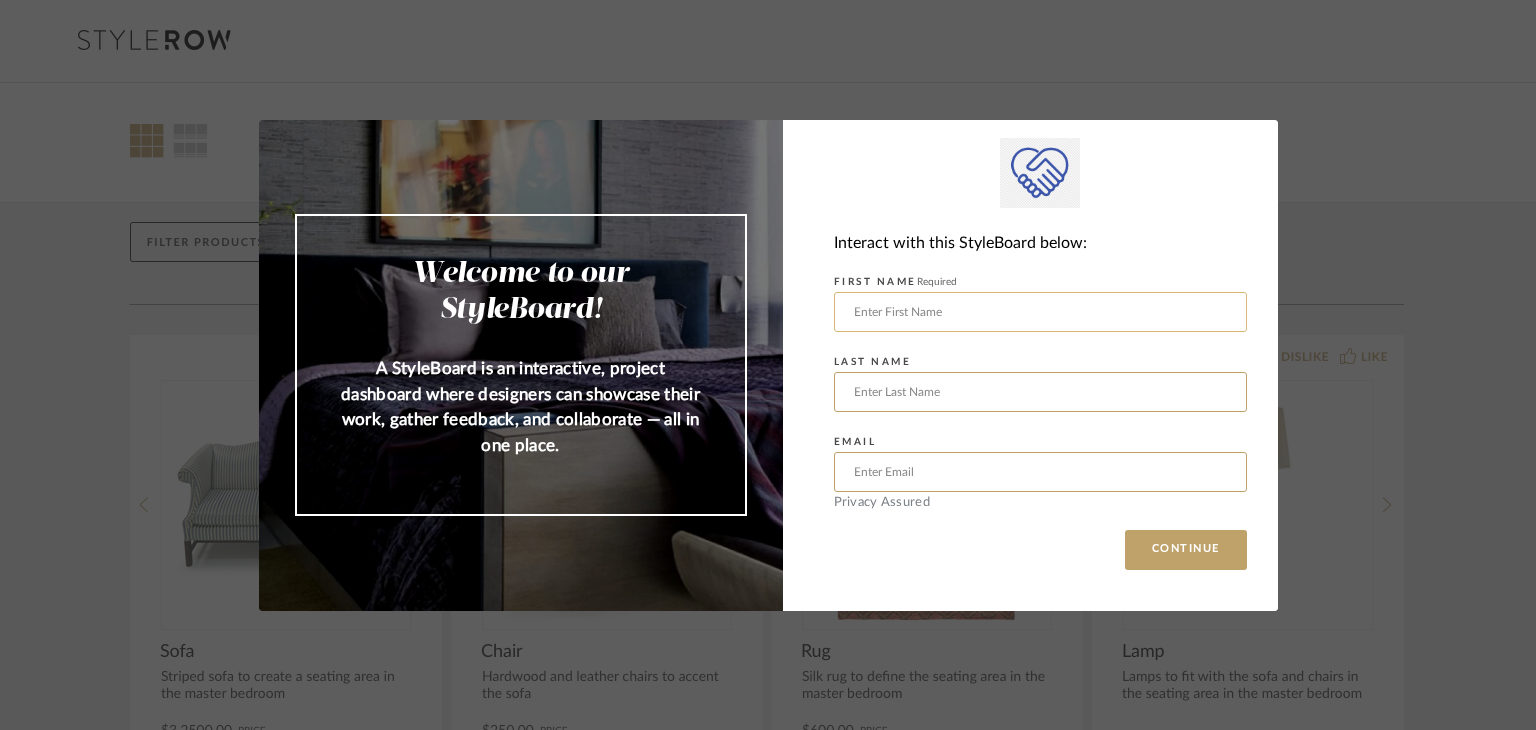 click at bounding box center (1040, 312) 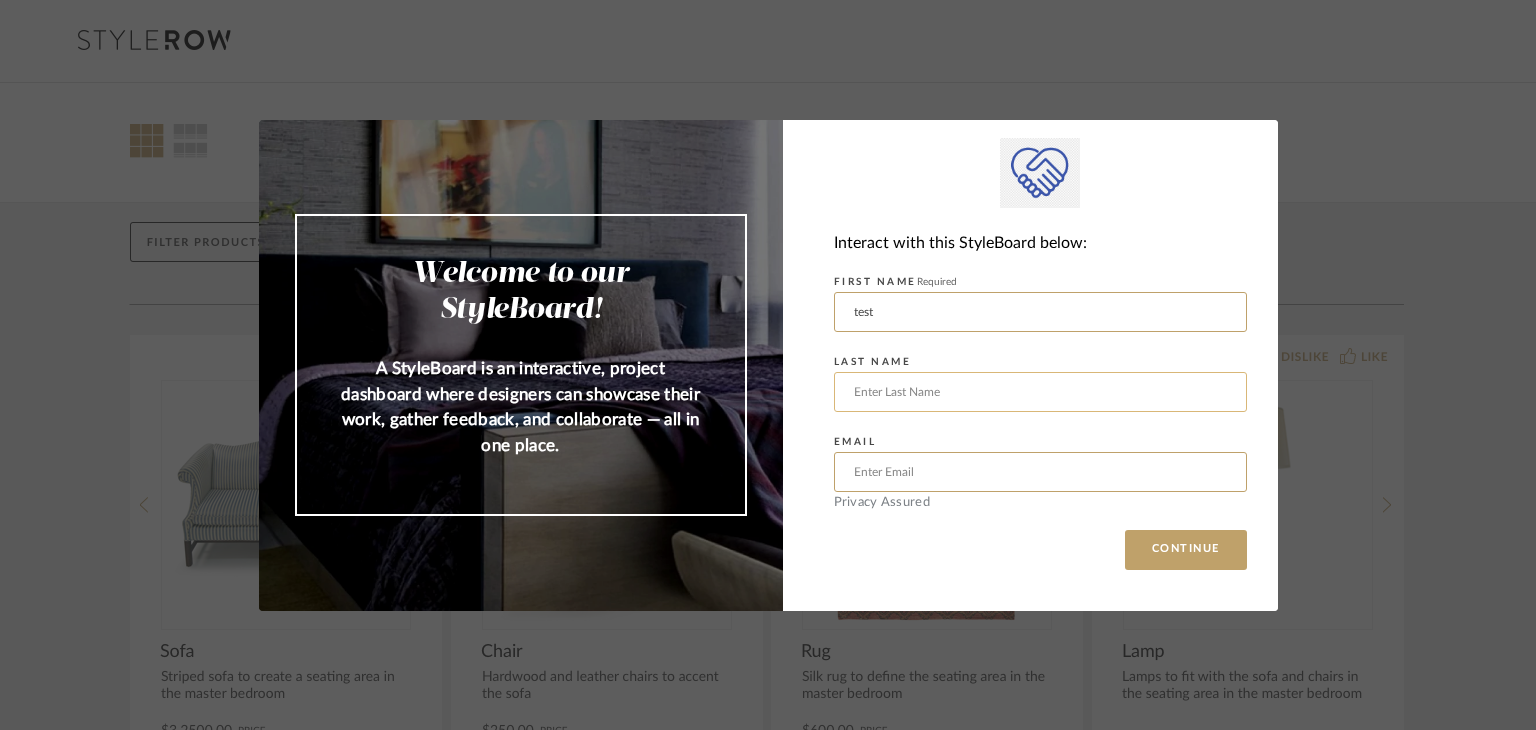 type on "test" 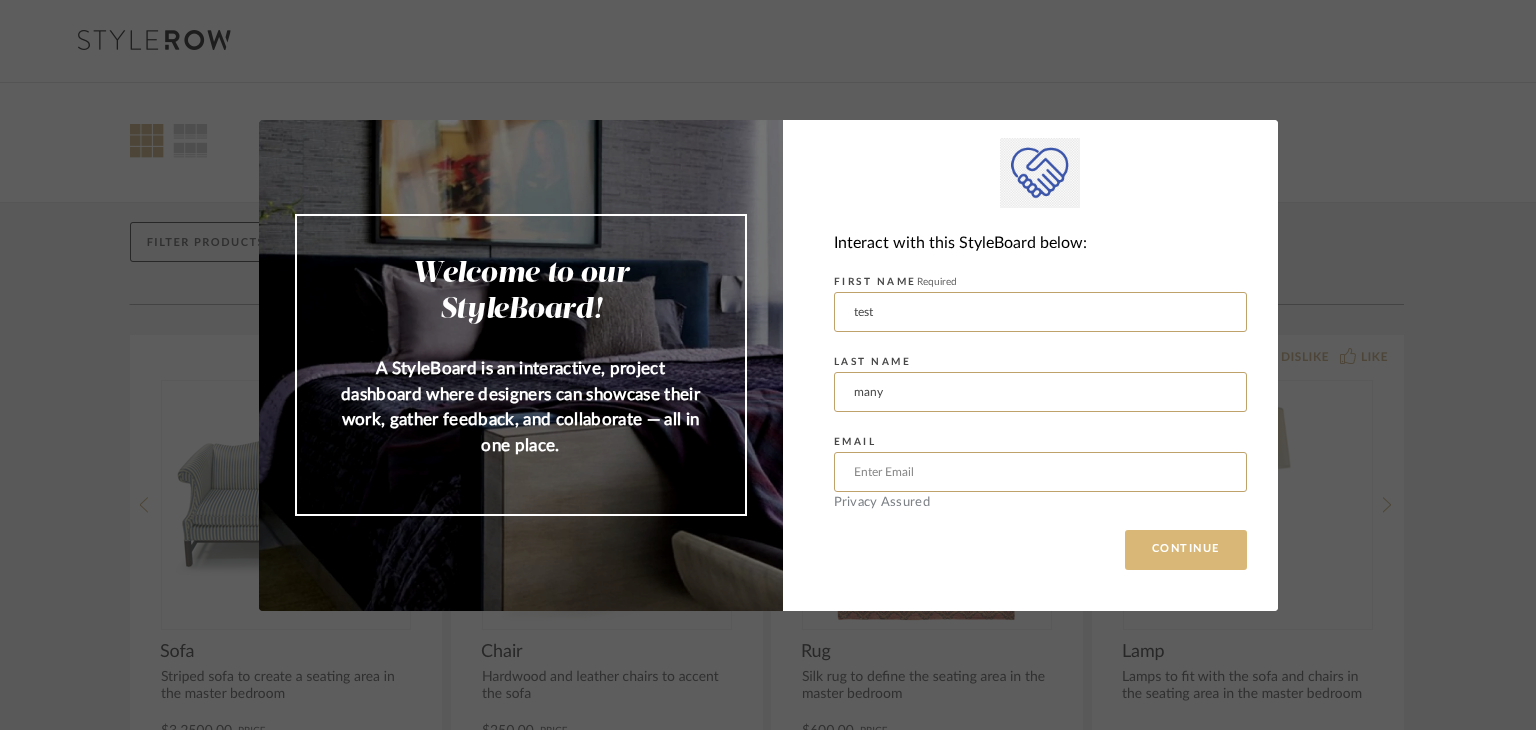 type on "many" 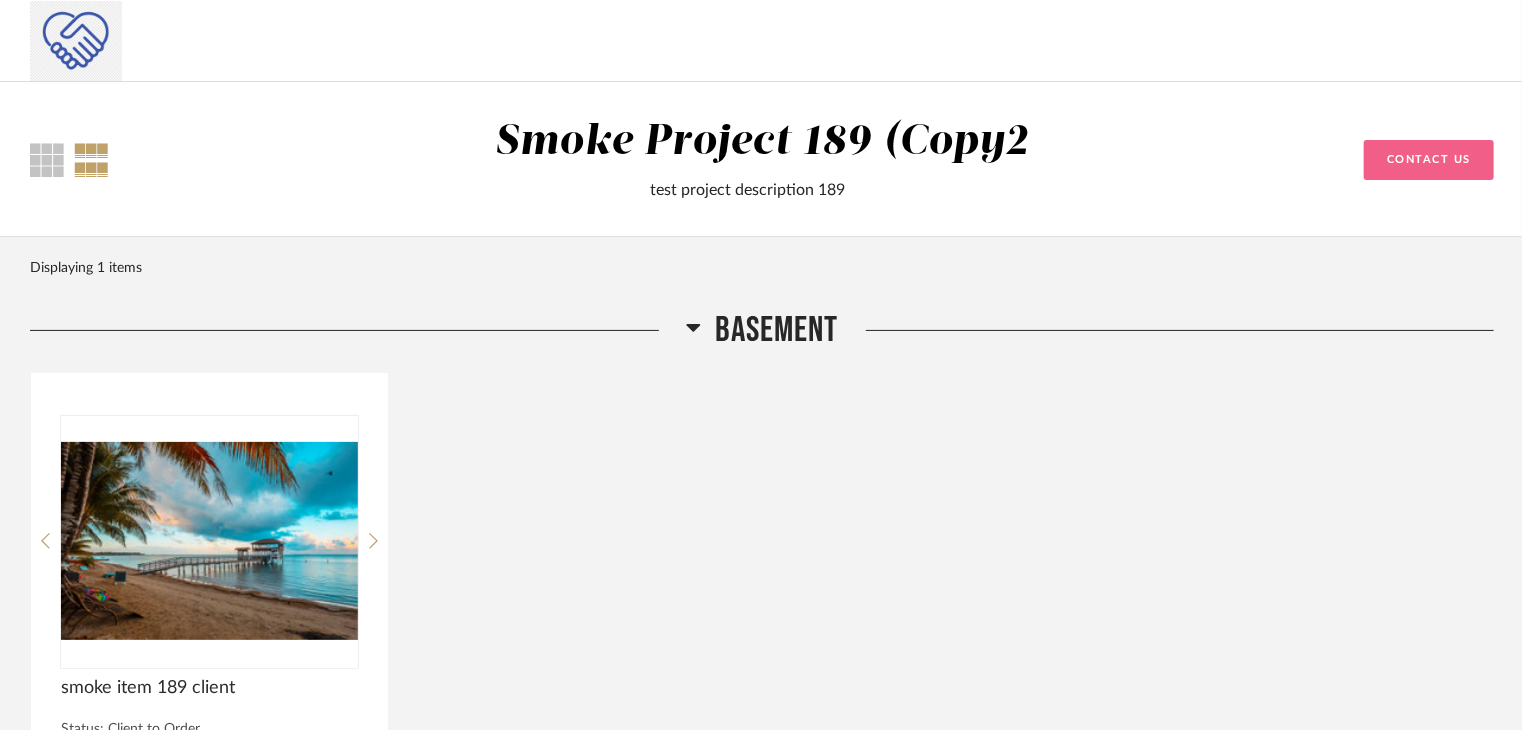 click on "Contact Us" 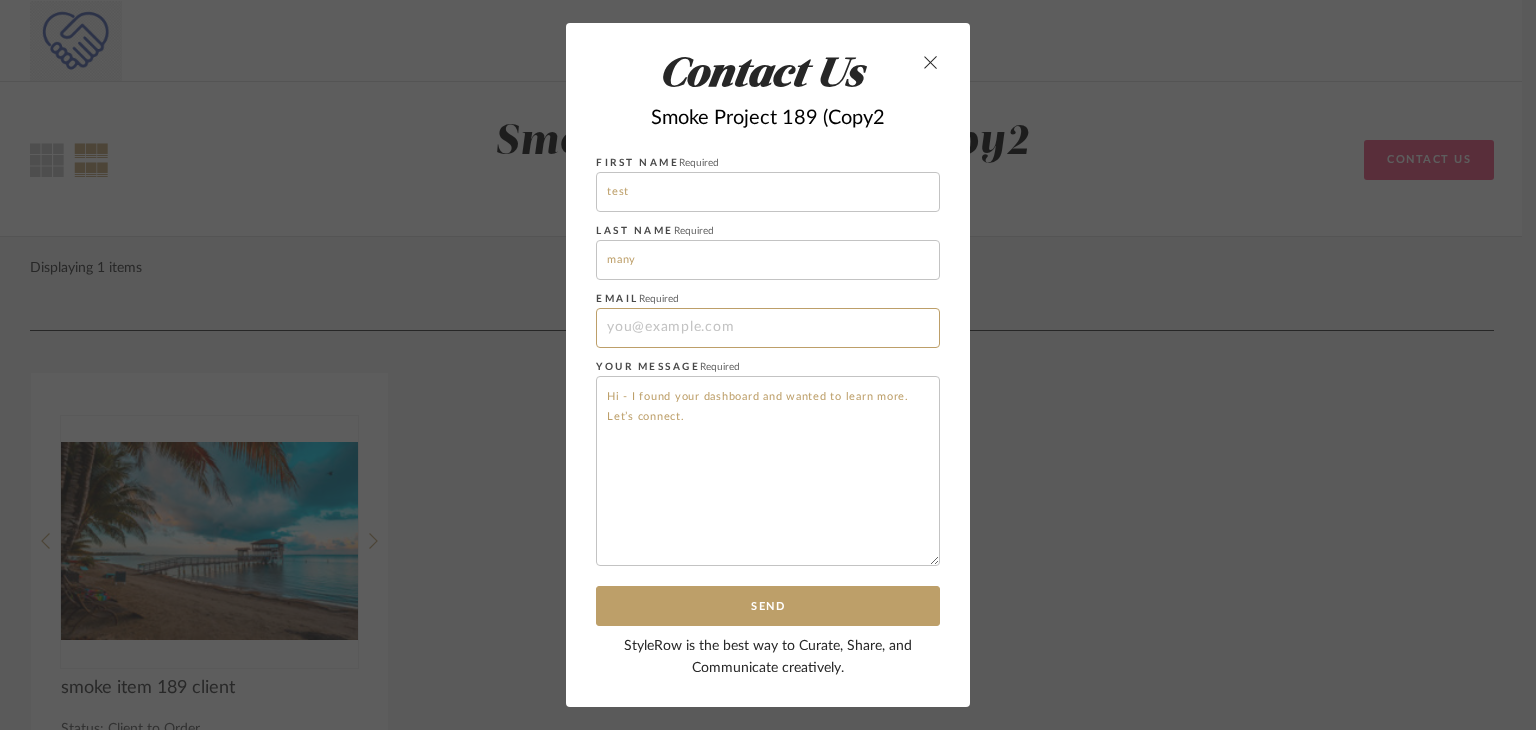 click at bounding box center (768, 328) 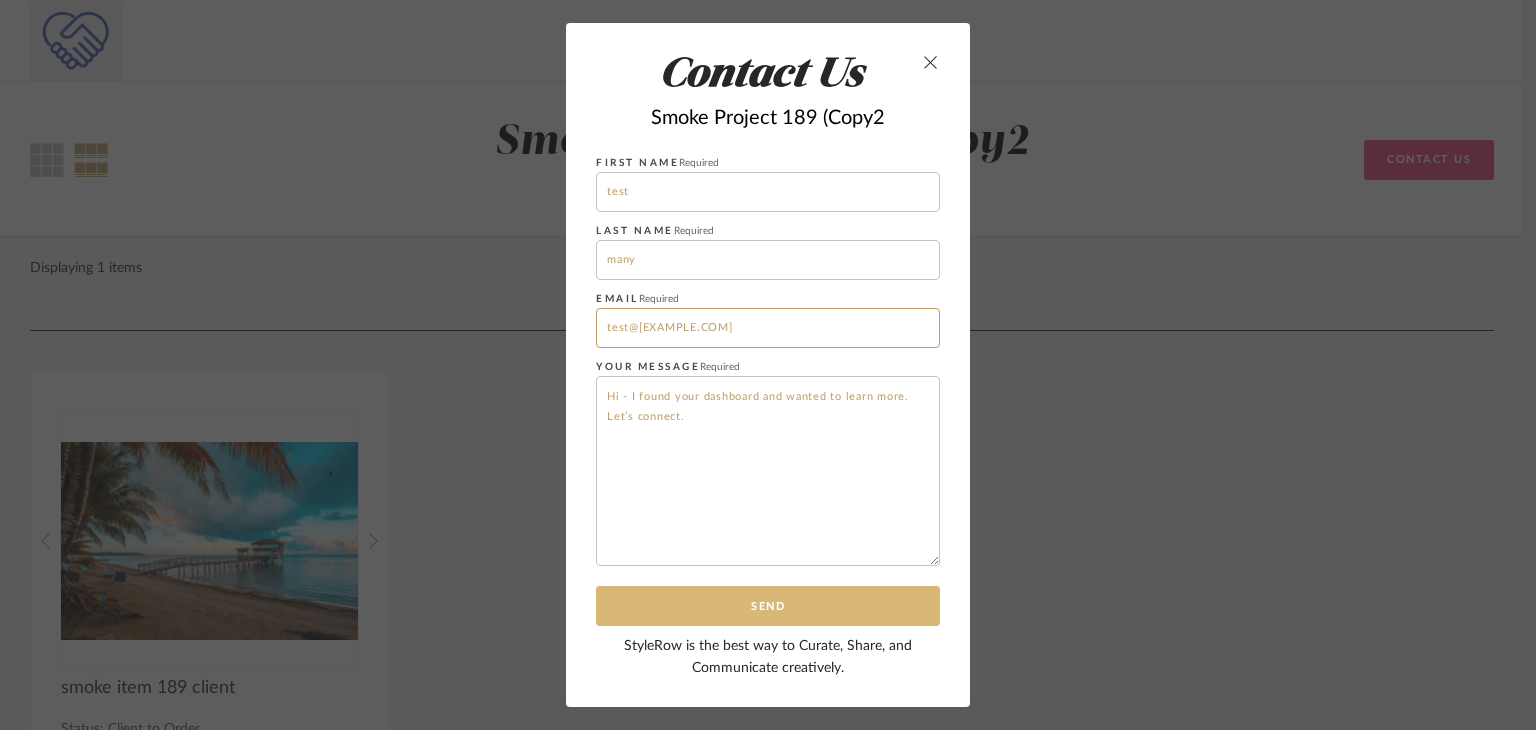 type on "test@yopmil.com" 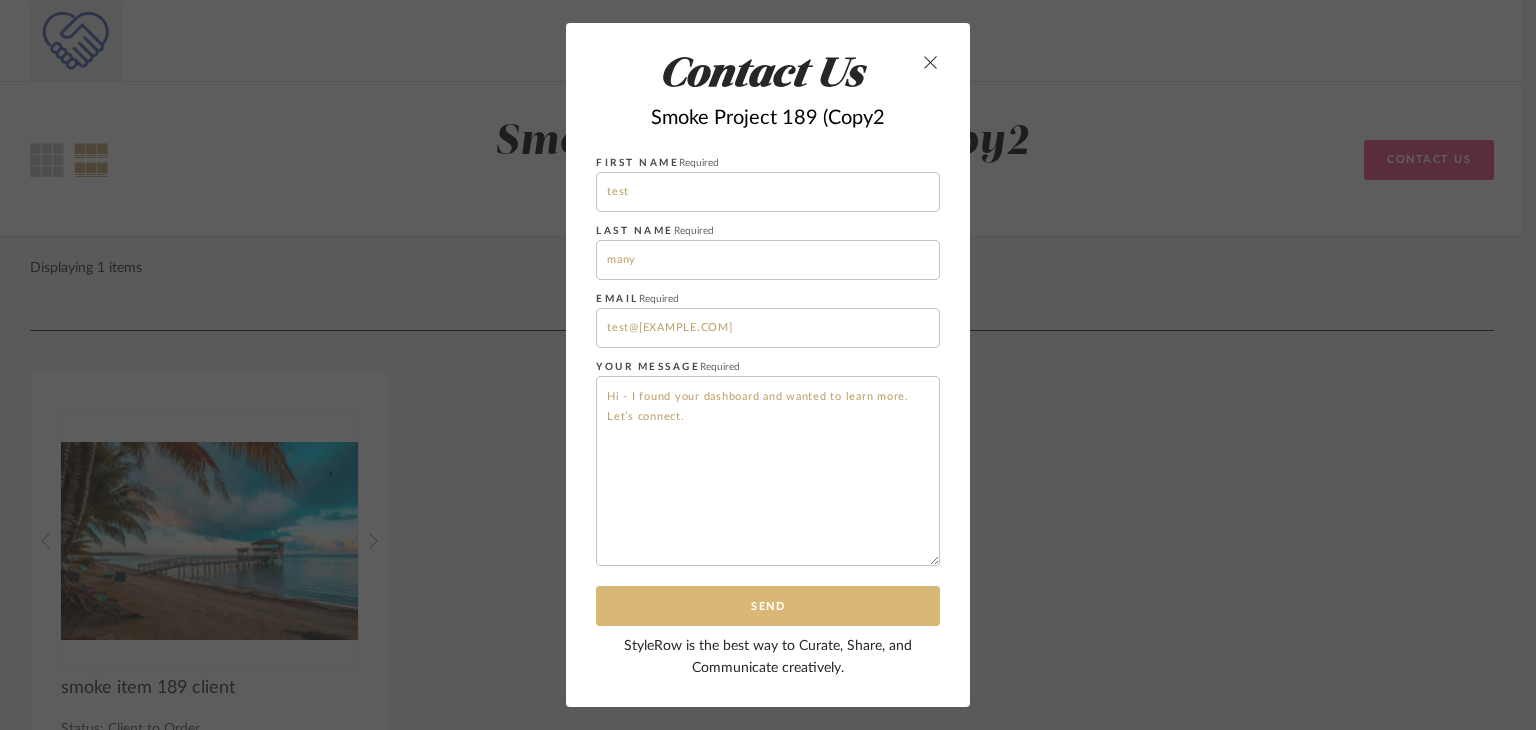 click on "Send" at bounding box center [768, 606] 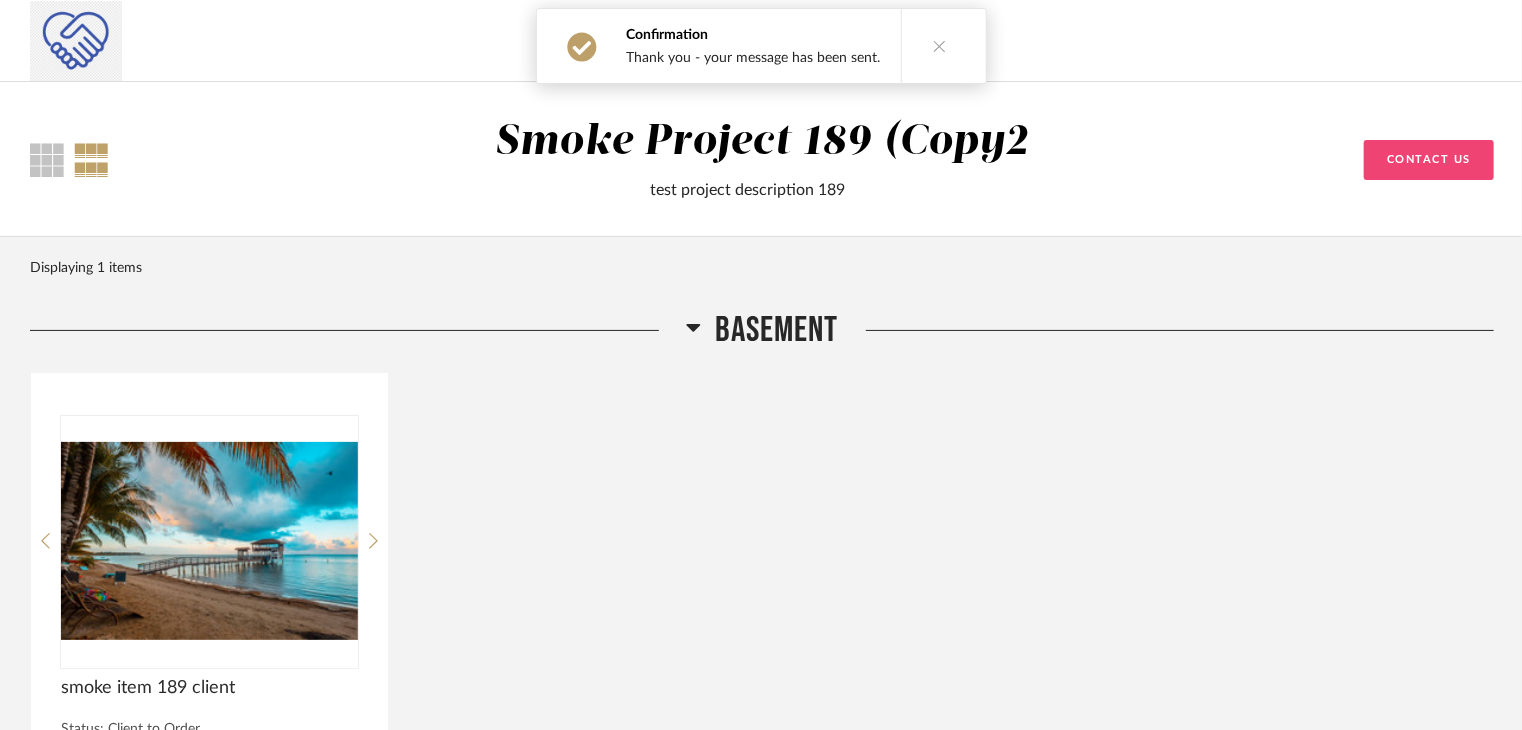 click at bounding box center (939, 46) 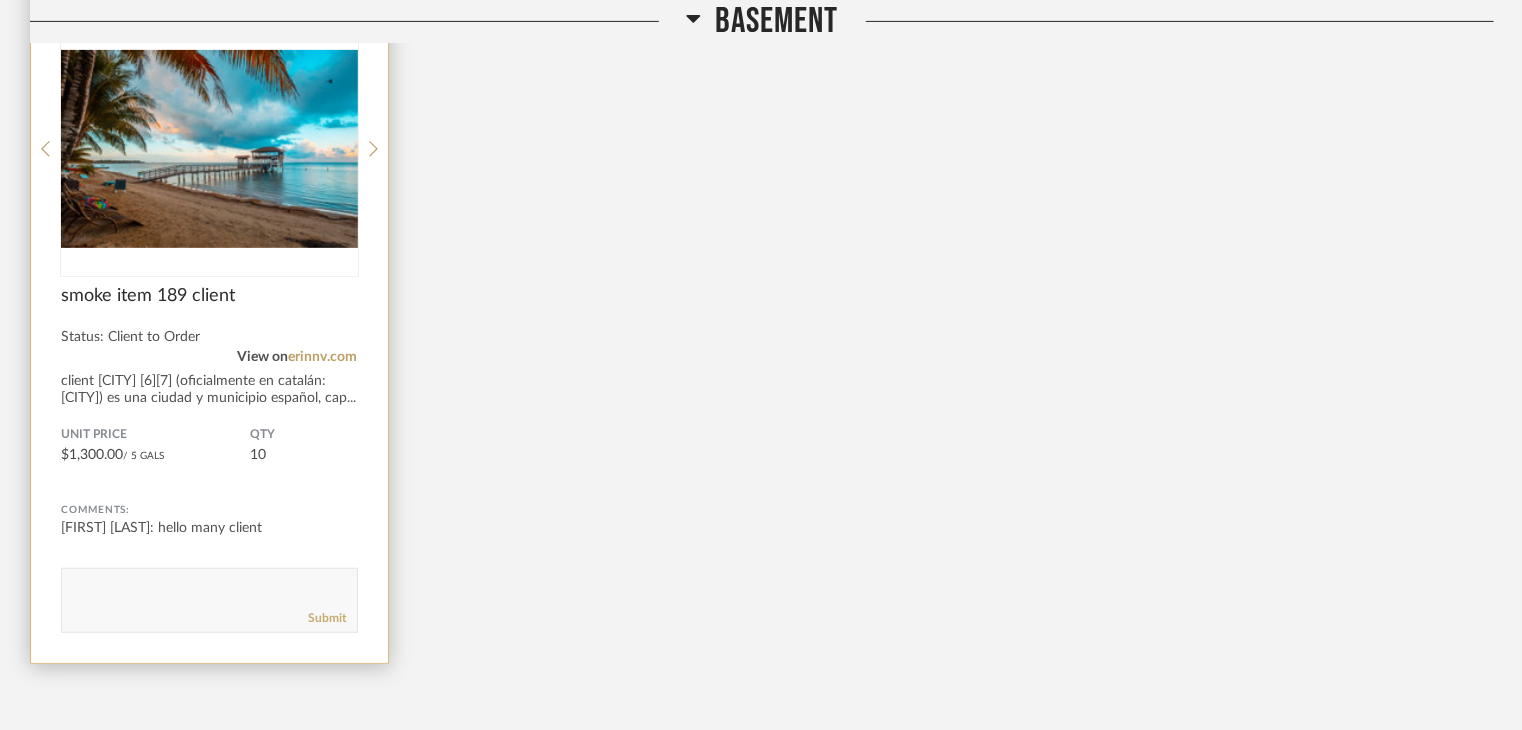 scroll, scrollTop: 388, scrollLeft: 0, axis: vertical 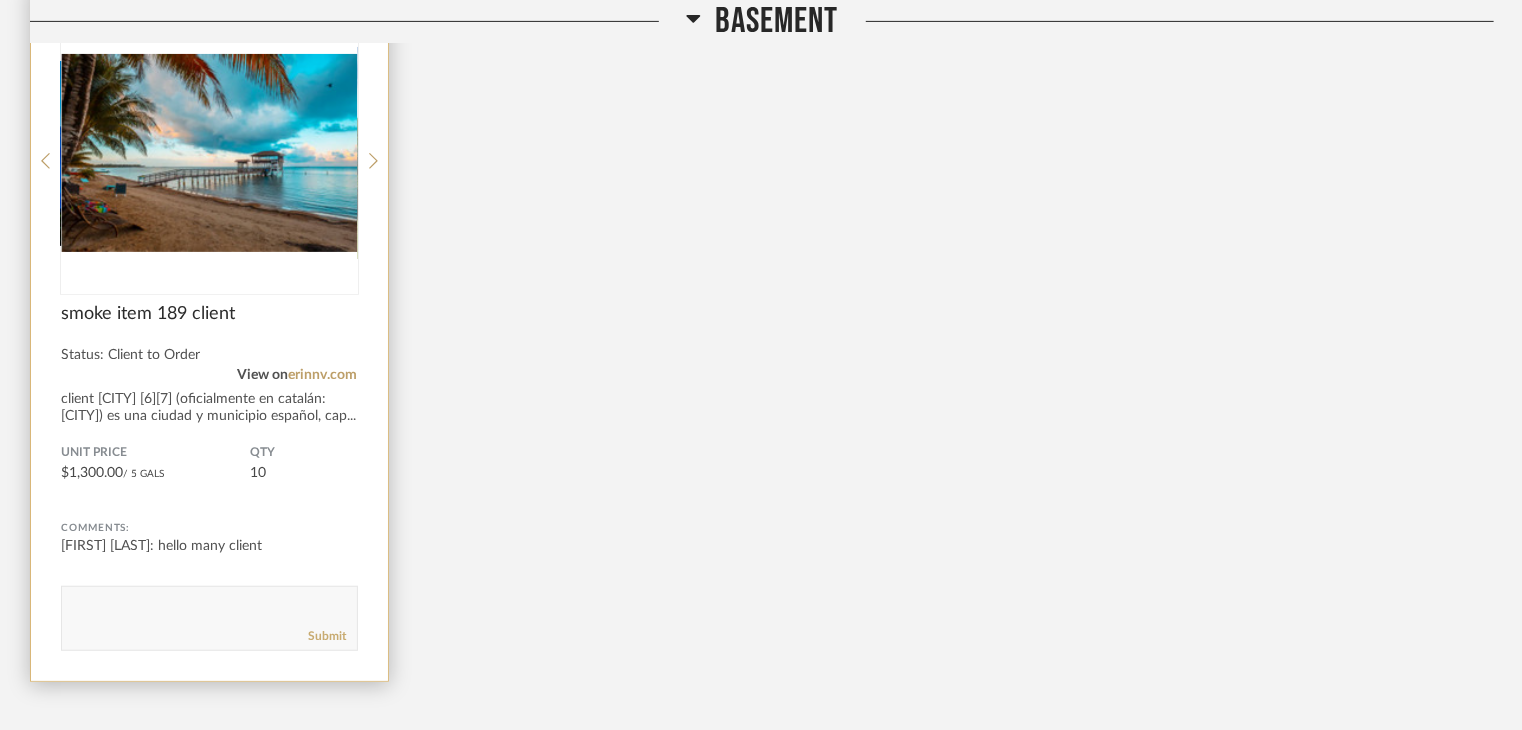click 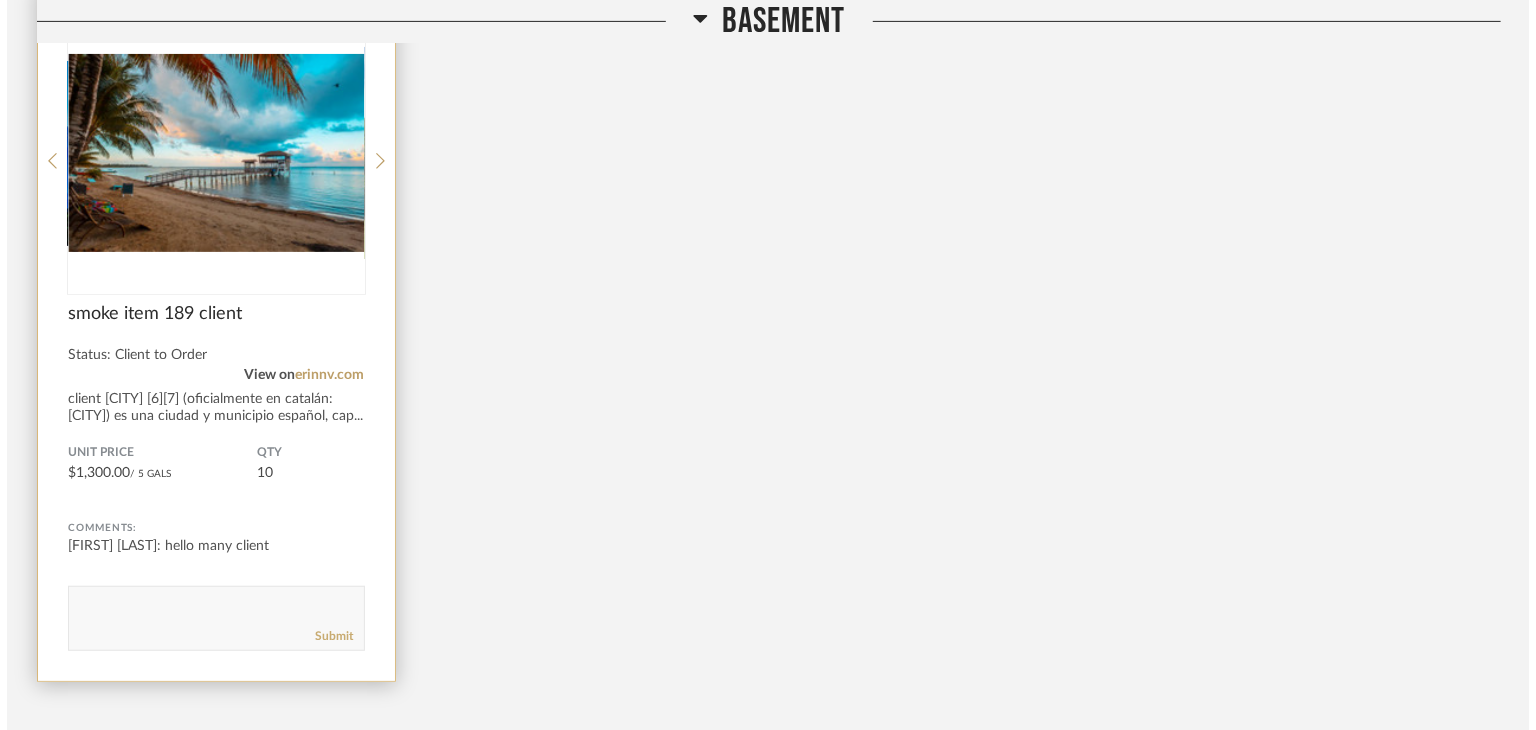 scroll, scrollTop: 0, scrollLeft: 0, axis: both 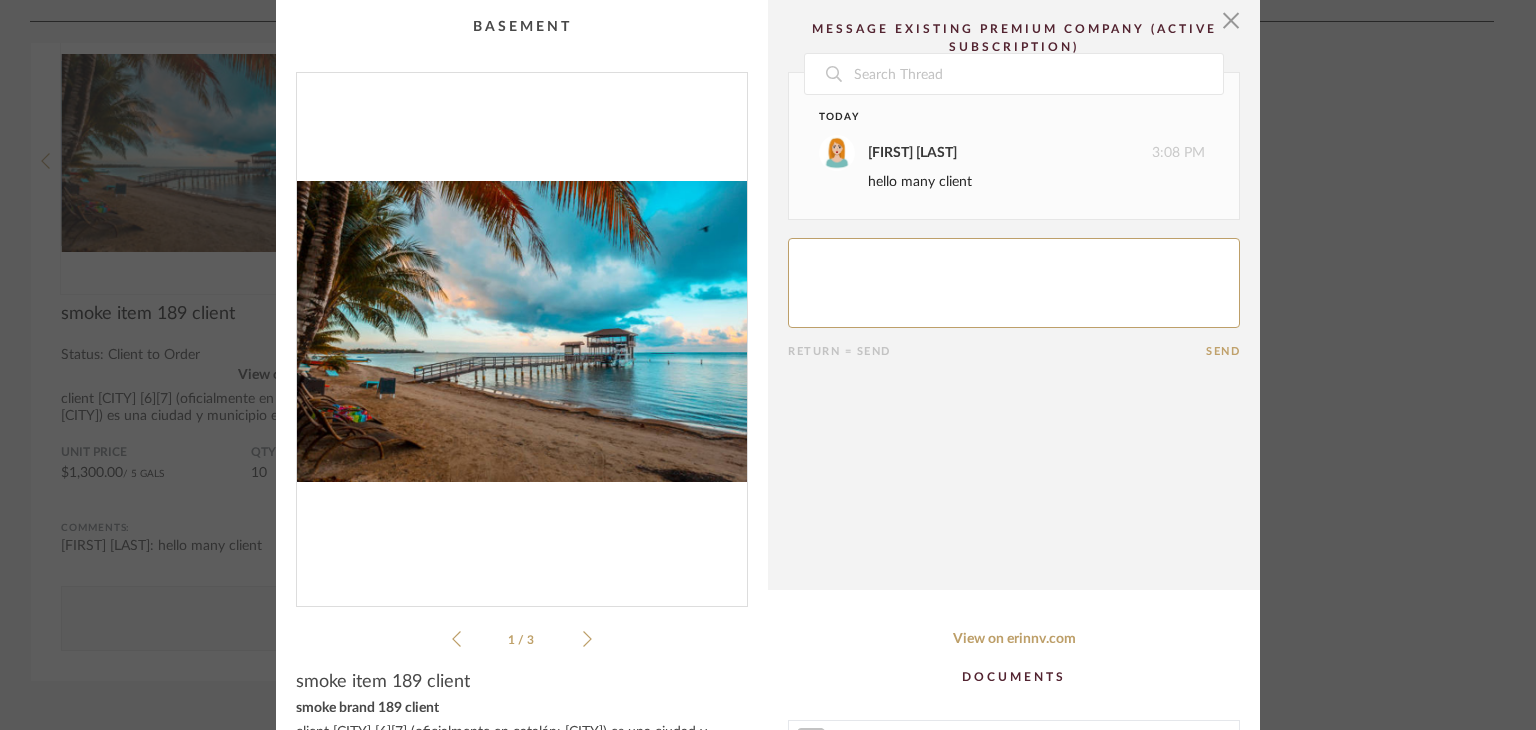 click 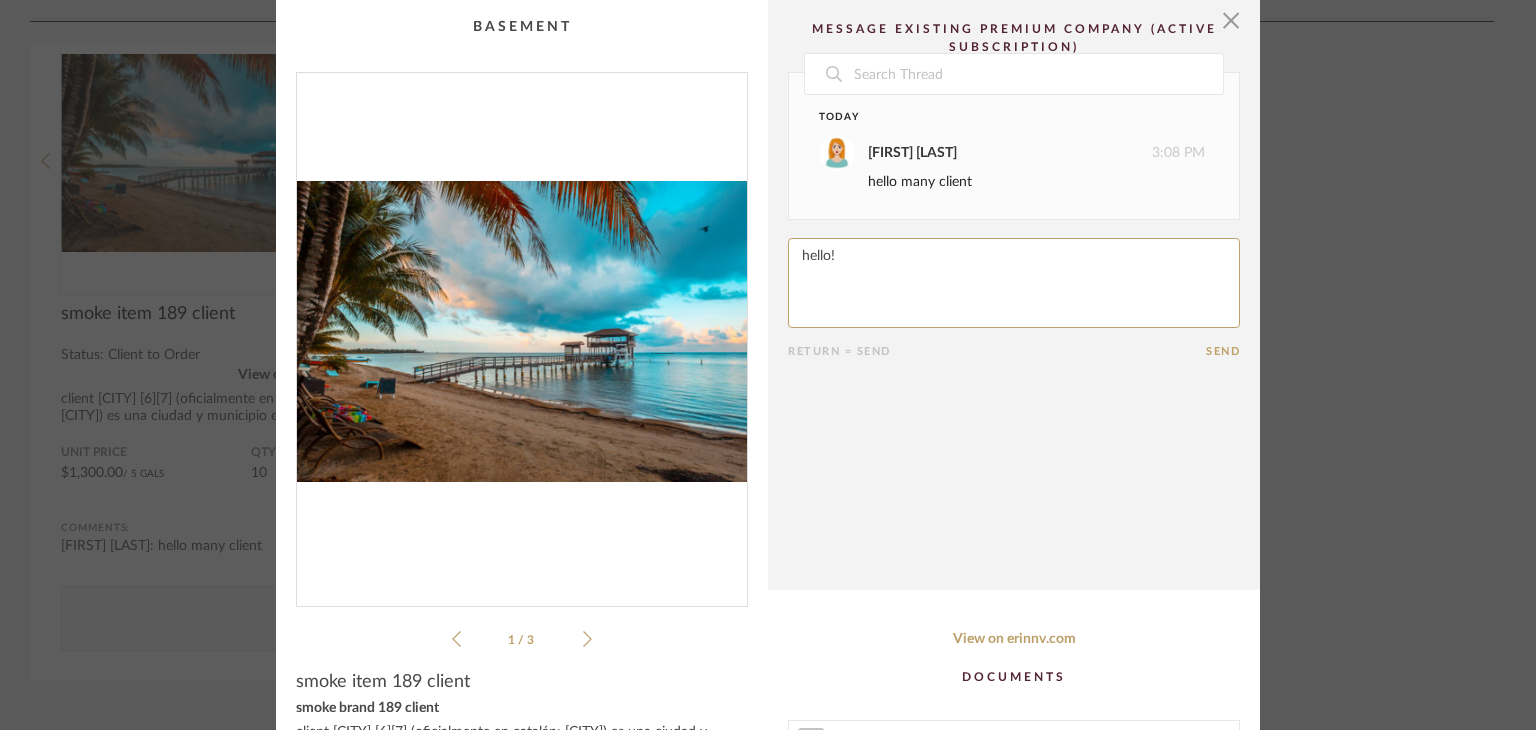 type on "hello!" 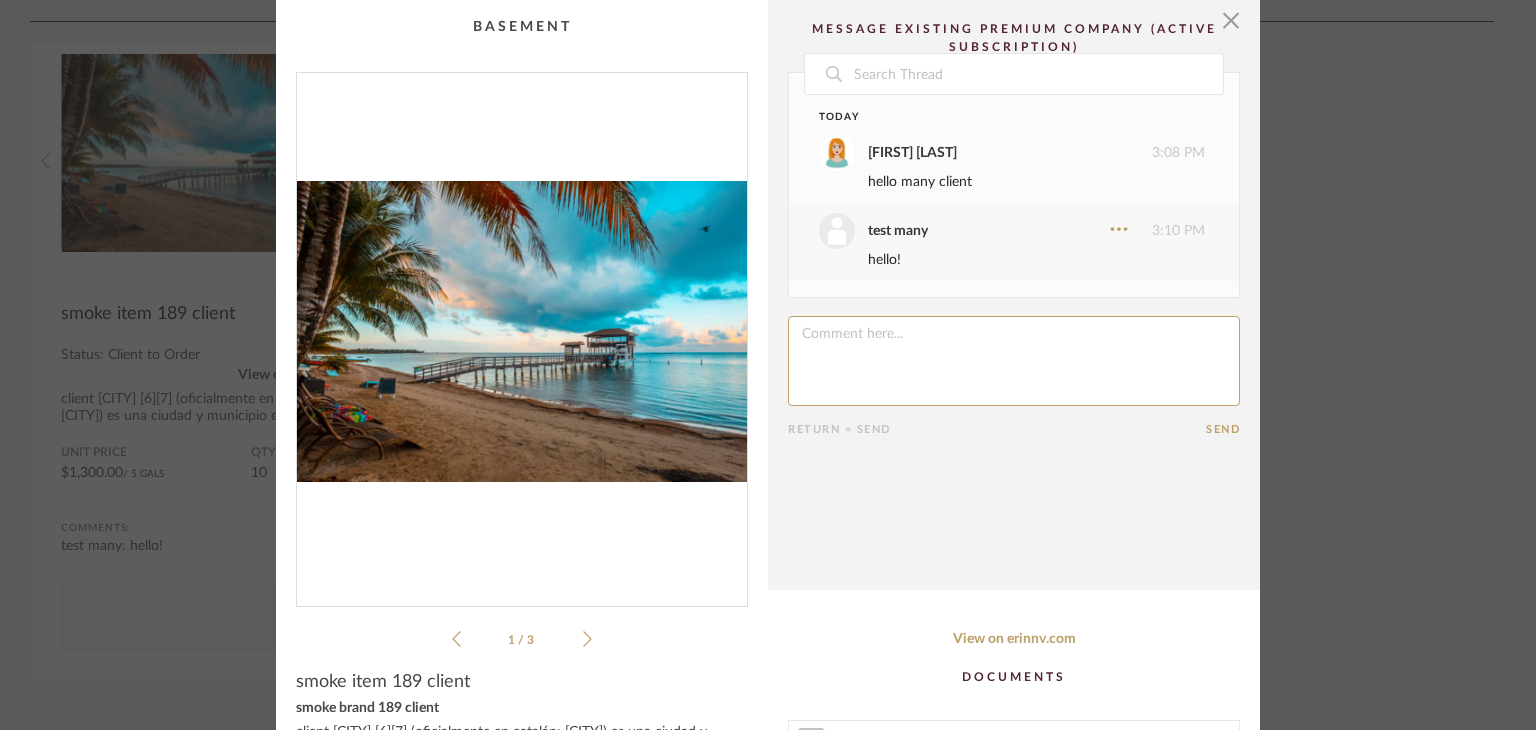 click 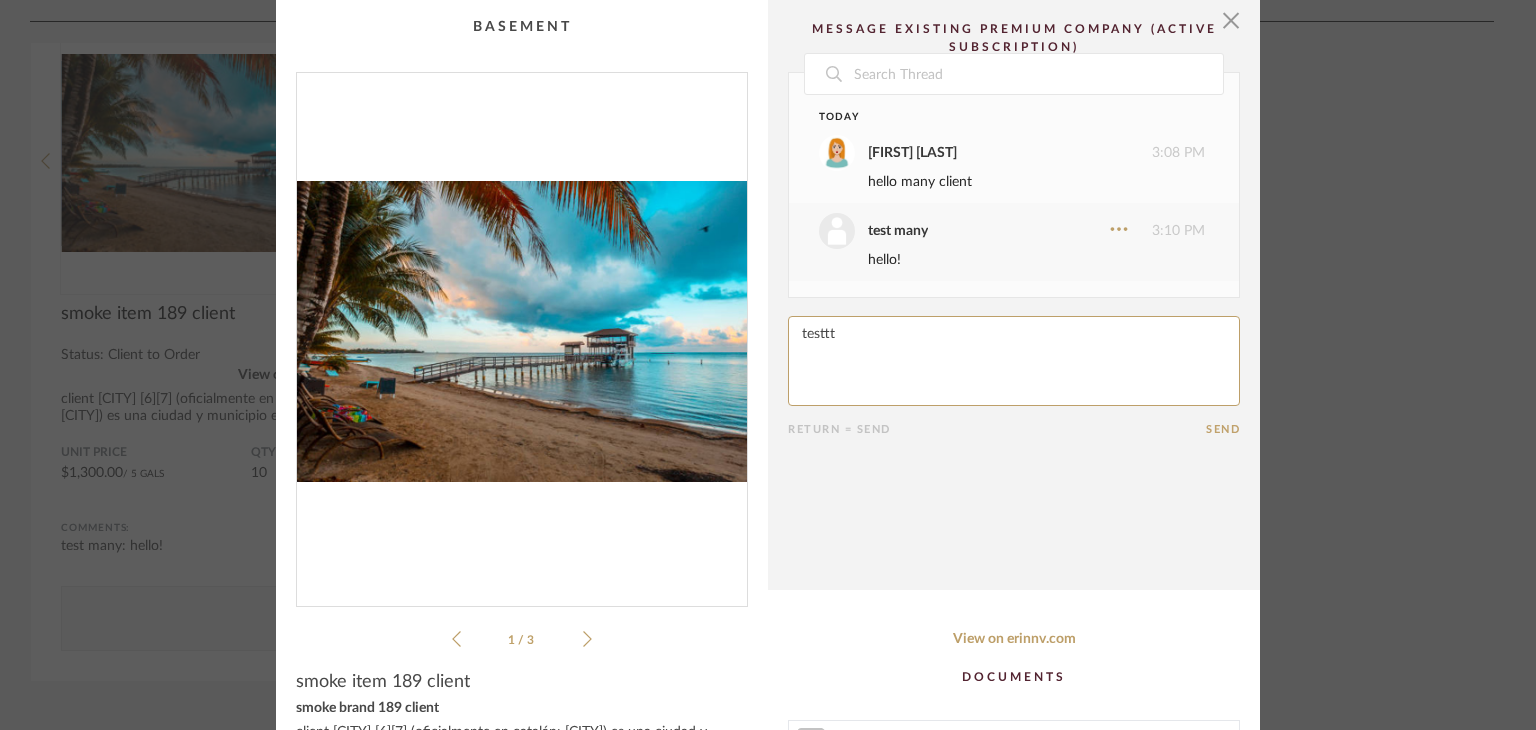 type on "testttt" 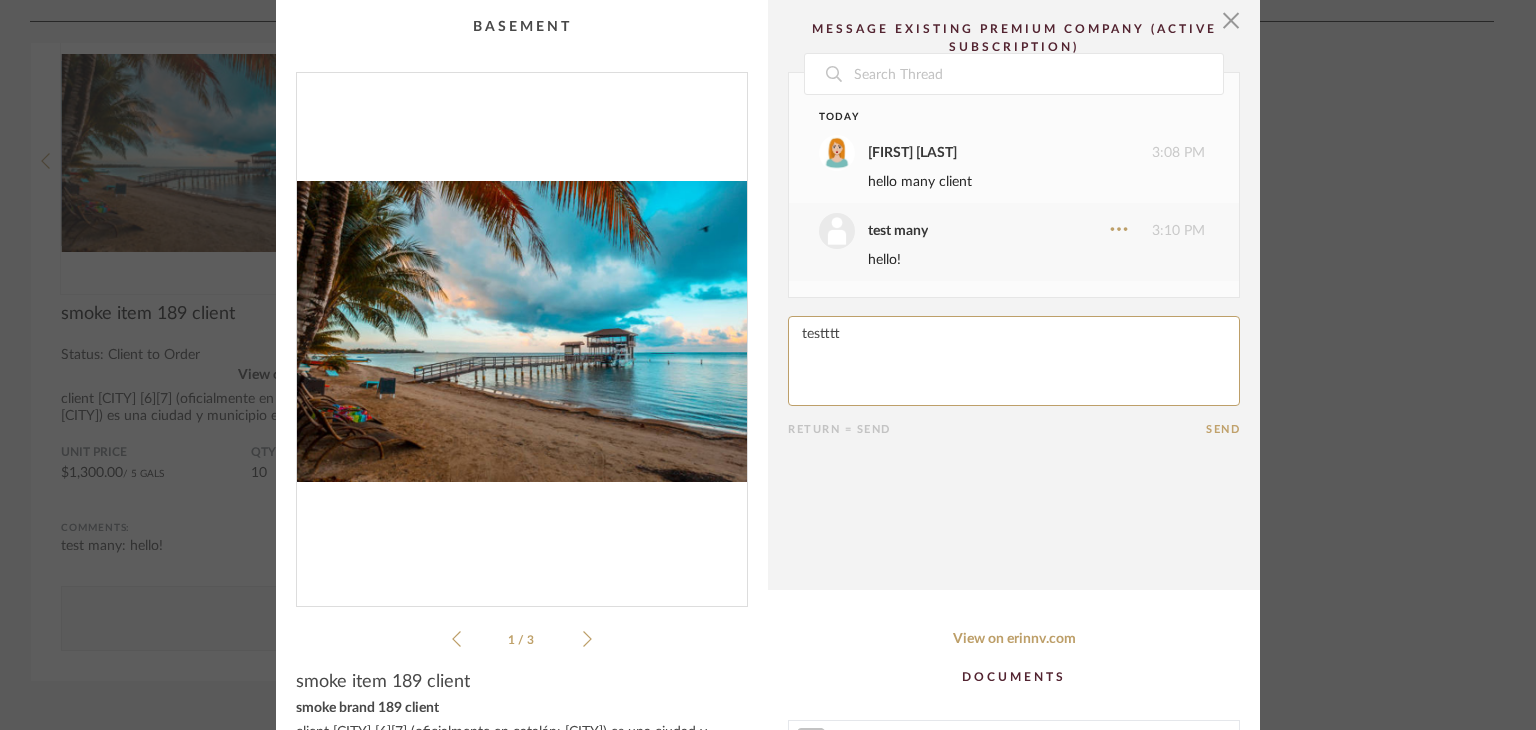 type 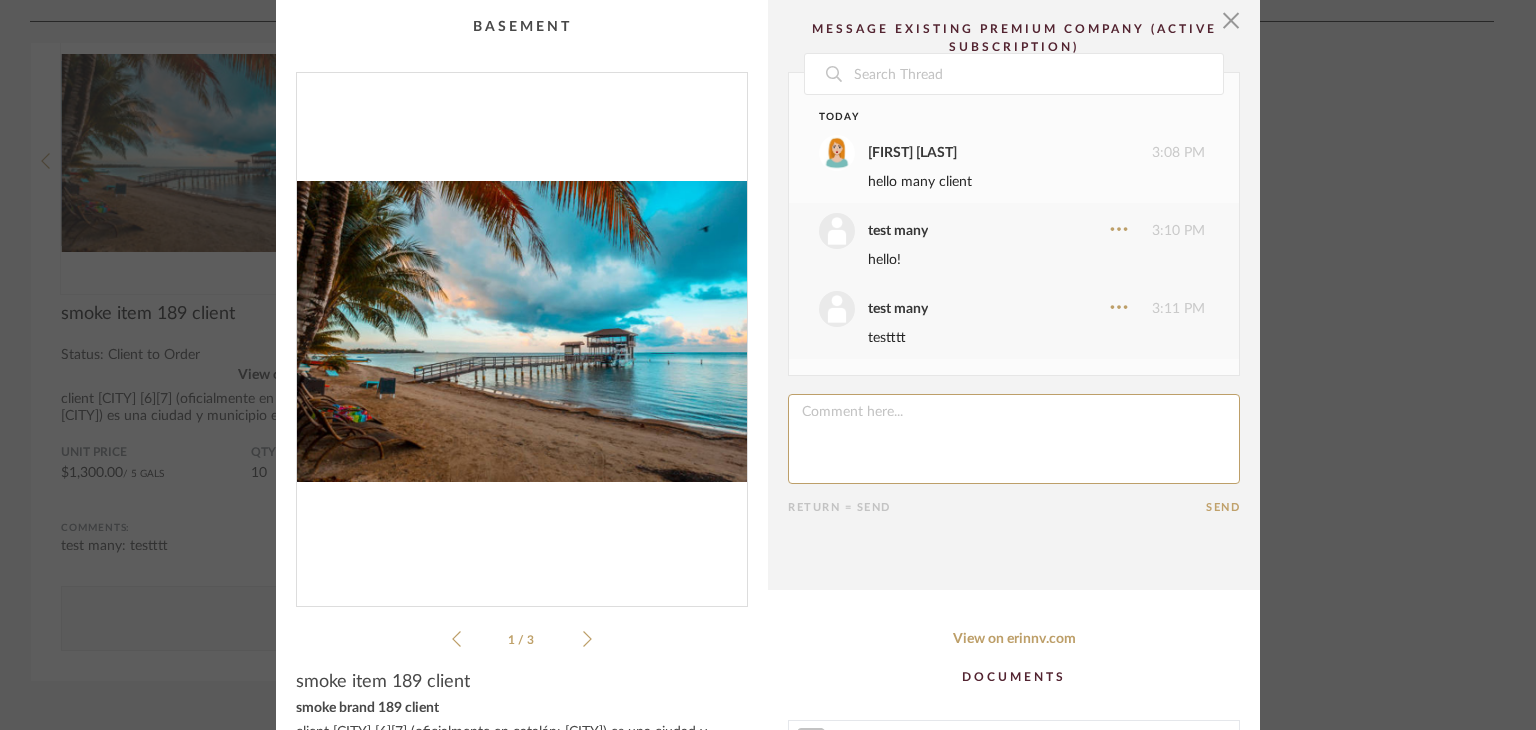 click on "× 1 / 3  Date  Today  Marina Kopeleva   3:08 PM  hello many client  test many   3:10 PM  hello!  test many   3:11 PM  testttt      Return = Send  Send  smoke item 189 client  smoke brand 189 client  client Gerona[6]​[7]​ (oficialmente en catalán: Girona) es una ciudad y municipio español, capital de la provincia homónima y de la comarca del Gironés, en la comunidad autónoma de Cataluña. La atraviesan los ríos Ter, Güell, Galligans y Oñar, a una altitud de 75 m sobre el nivel del mar. El término municipal, centro del área urbana de Gerona y el Sistema Urbano de Gerona, cuenta con 107 032 habitantes (INE 2024). See more  Product Specifications  See more  Dimensions  100 x 200 x 300 x 400 client  Lead Time  1–99 Weeks  Client-Facing Target Install Date   8/6/2025   Status  Client to Order on 8/6/2025   Unit Price  $1,300.00  / 5 Gals  QTY  10  Total Price (Tax & Shipping Incl.)   $14,295.35   View on erinnv.com  stylerow-products-template-test1.csv 3:08 PM 08/06/2025 Honduras-1-768x538.jpeg" at bounding box center [768, 365] 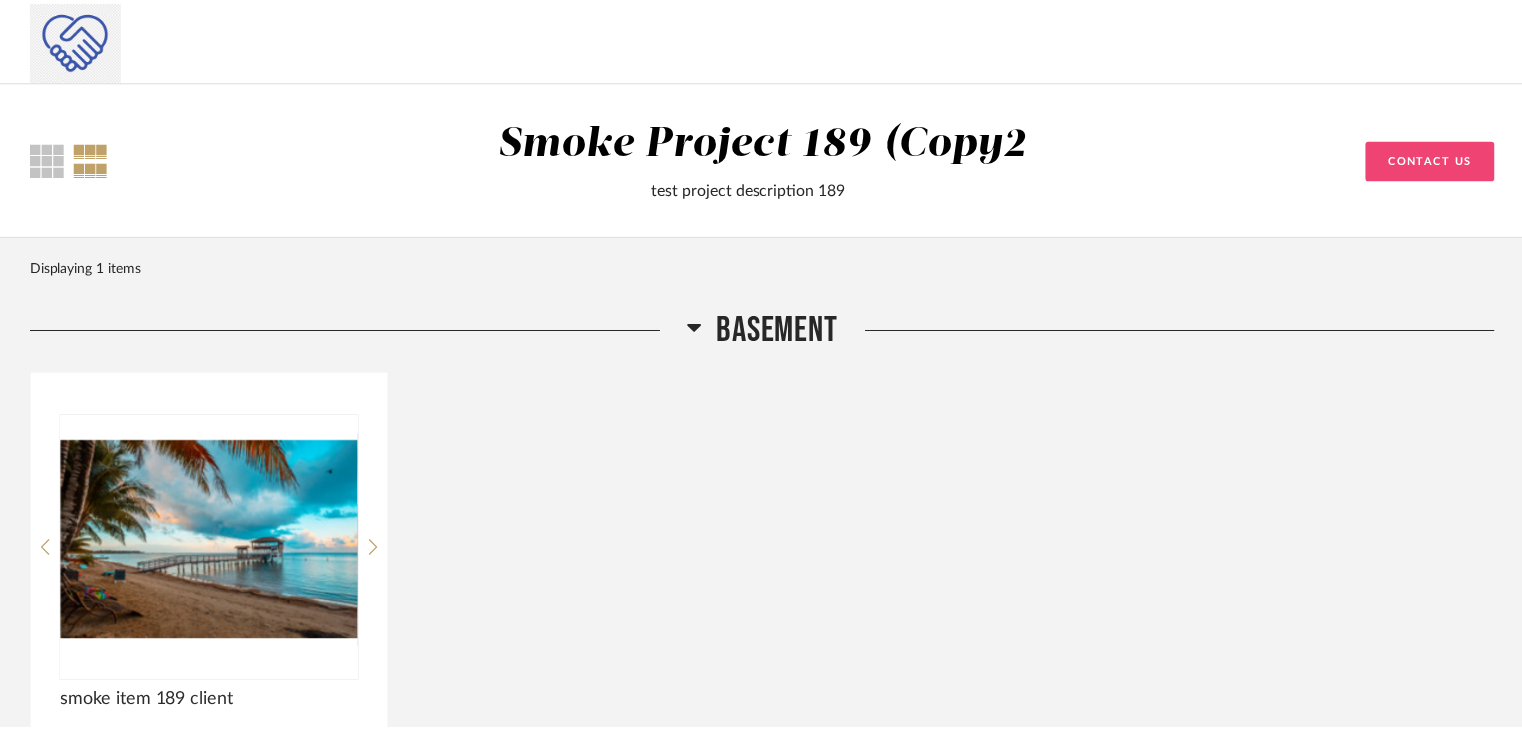 scroll, scrollTop: 388, scrollLeft: 0, axis: vertical 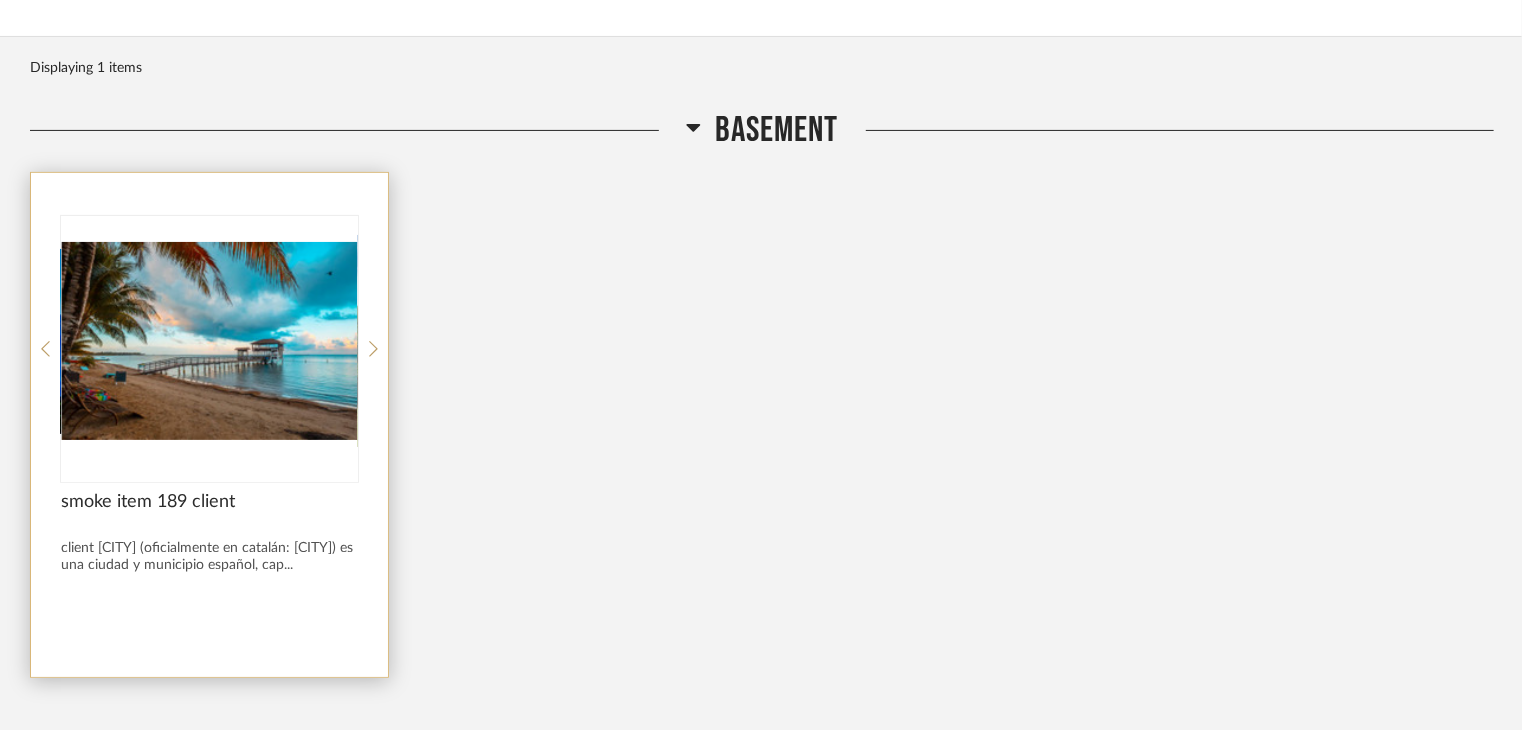 click at bounding box center (209, 341) 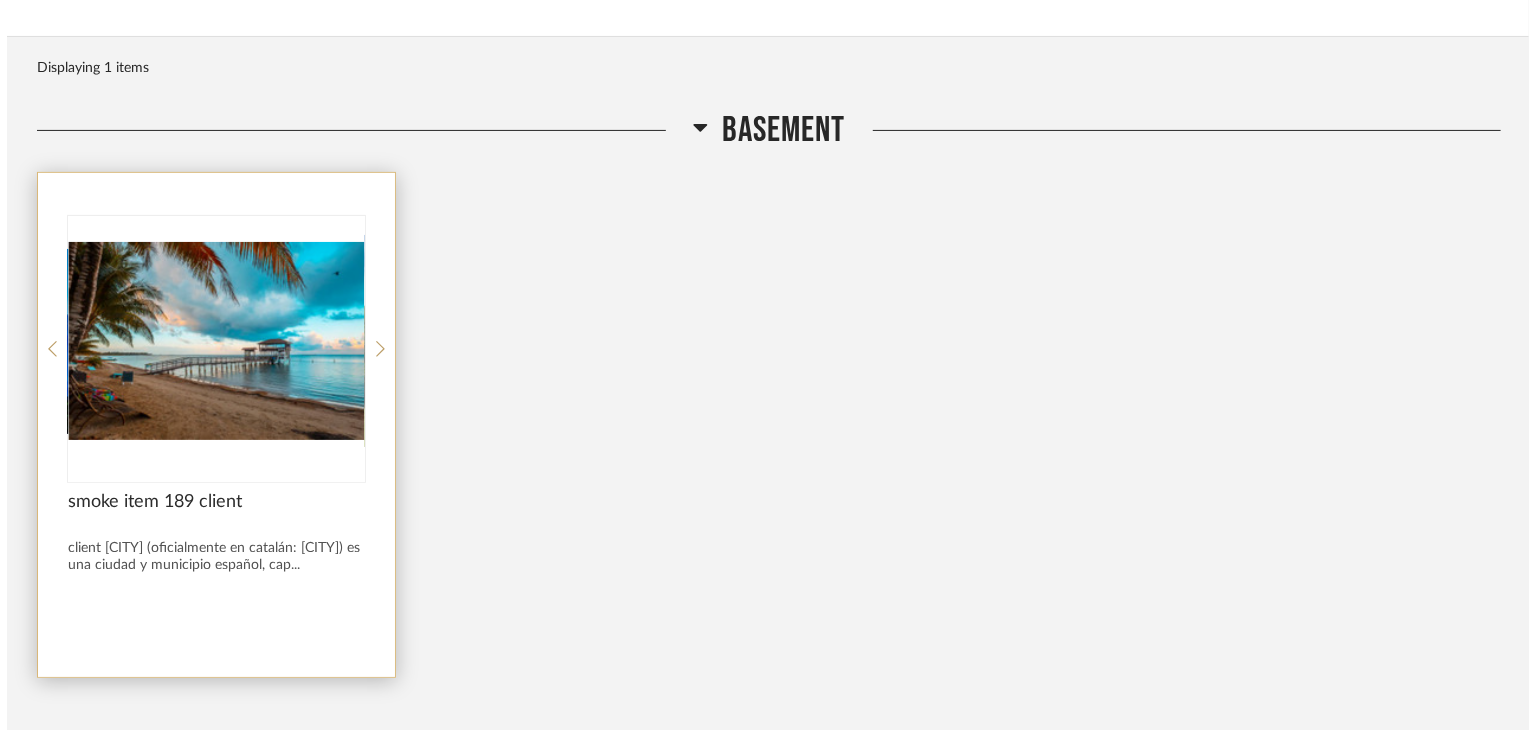 scroll, scrollTop: 0, scrollLeft: 0, axis: both 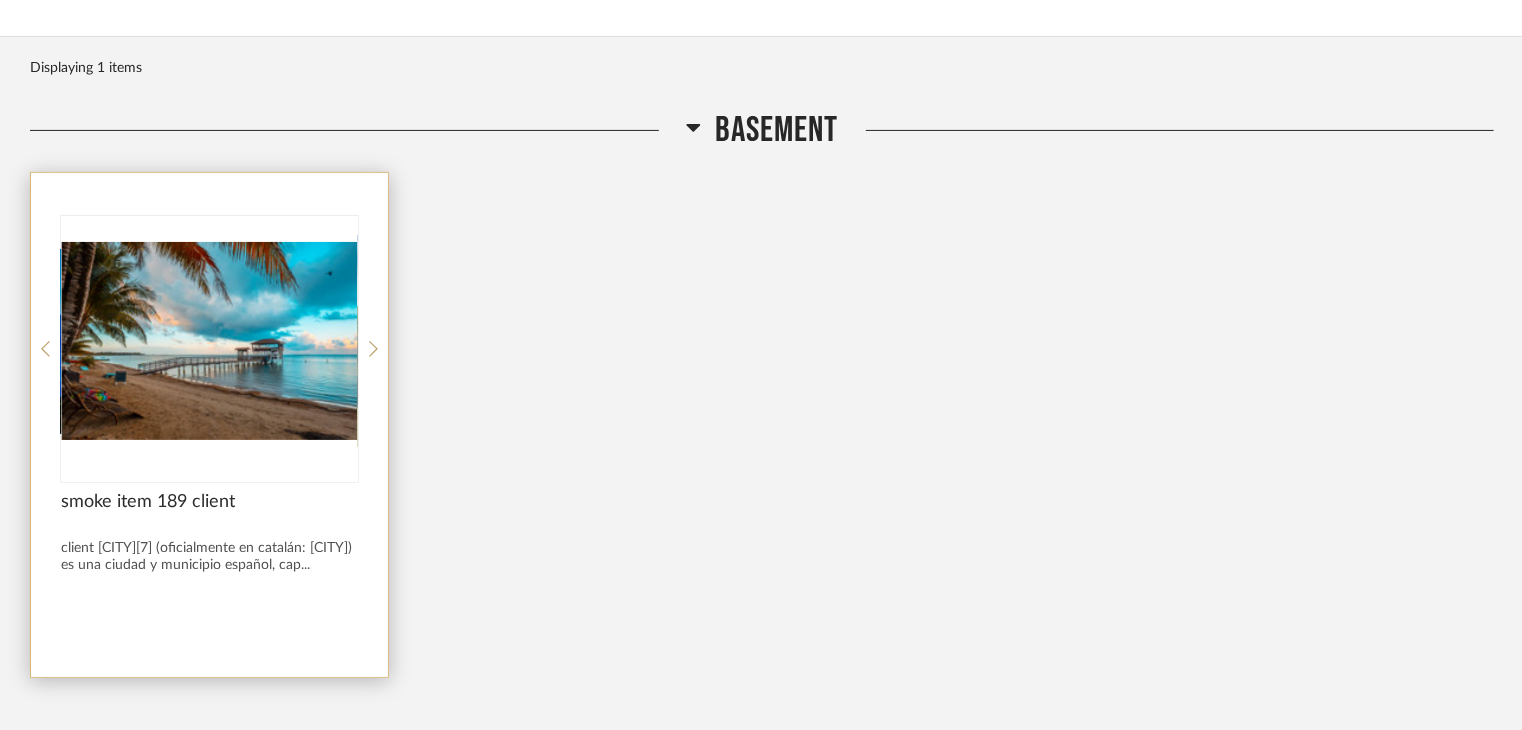 click at bounding box center (209, 341) 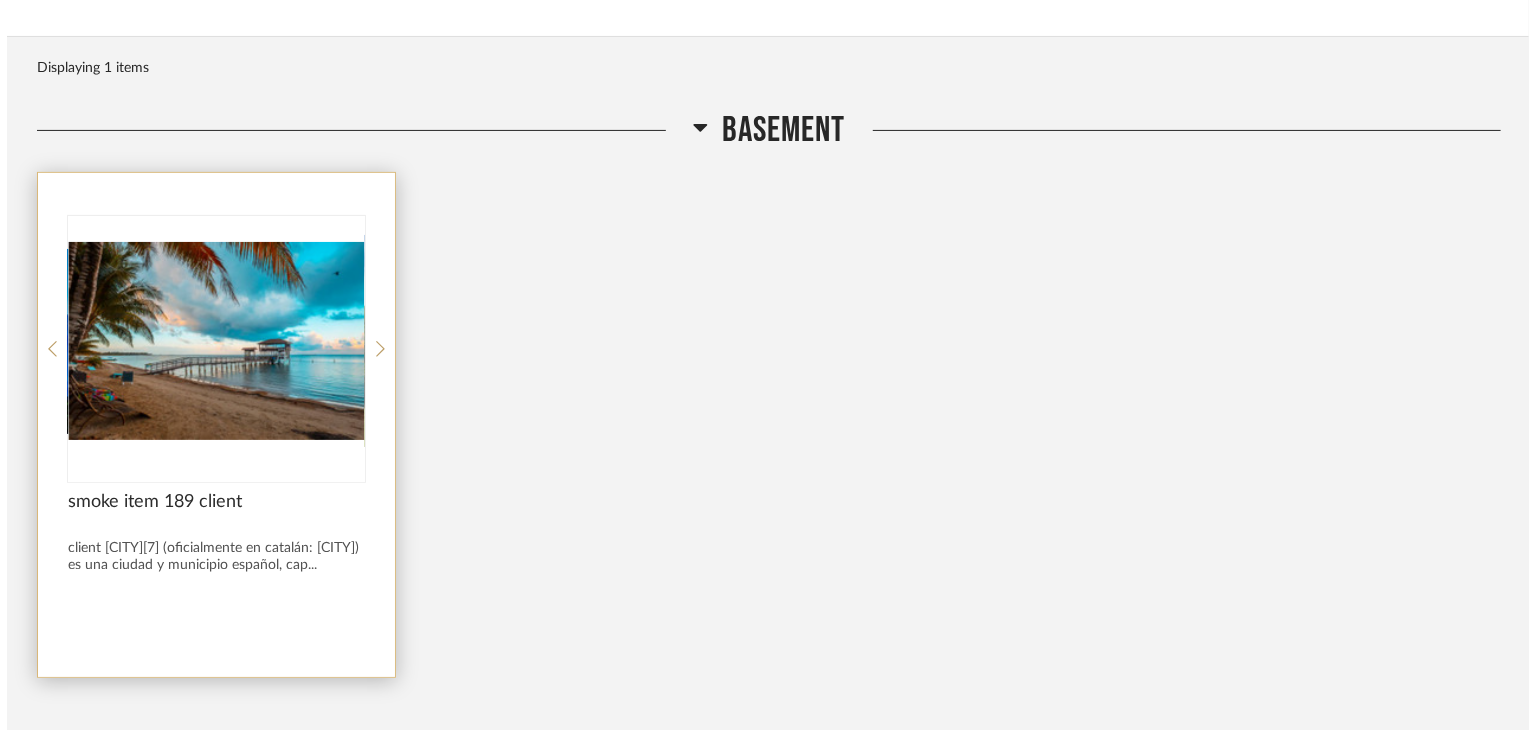scroll, scrollTop: 0, scrollLeft: 0, axis: both 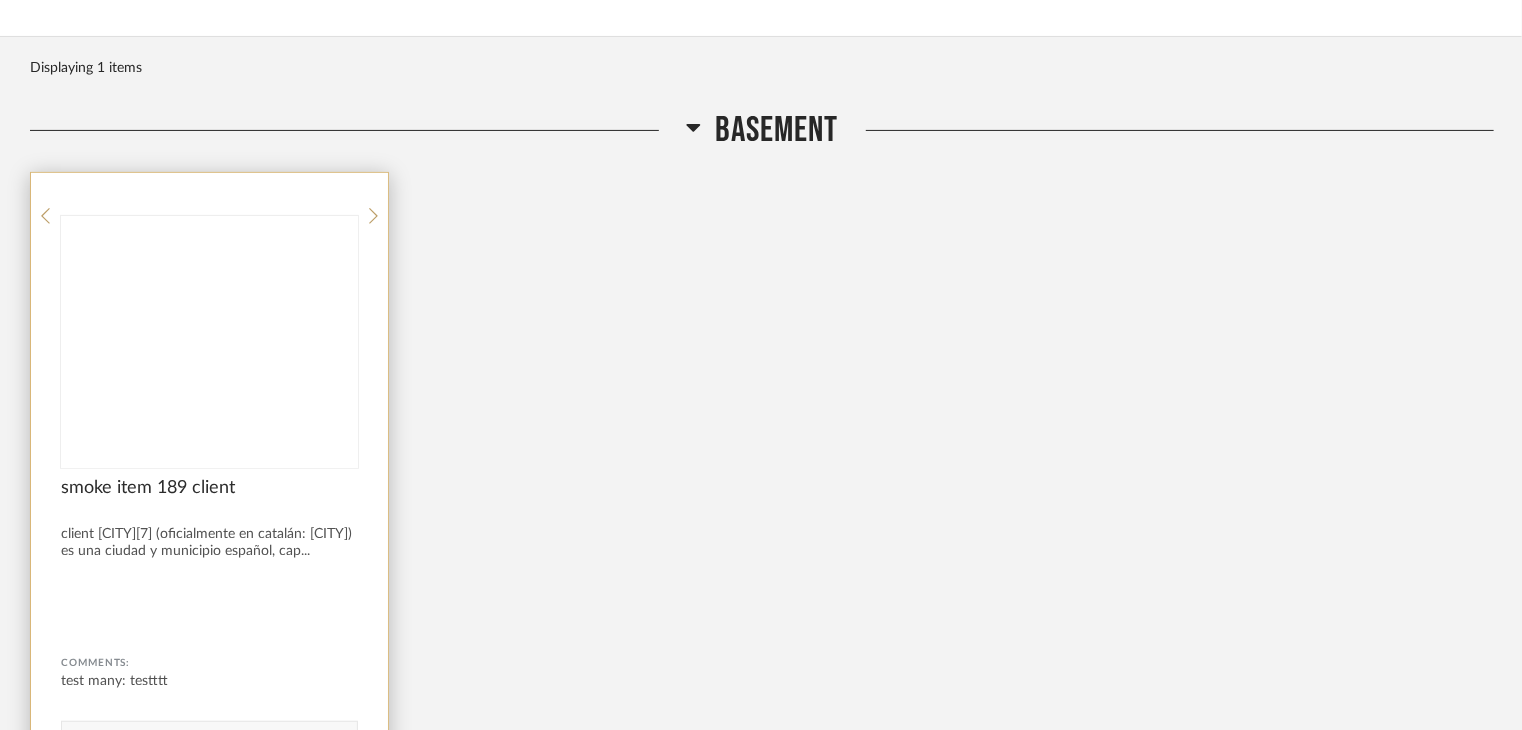 click 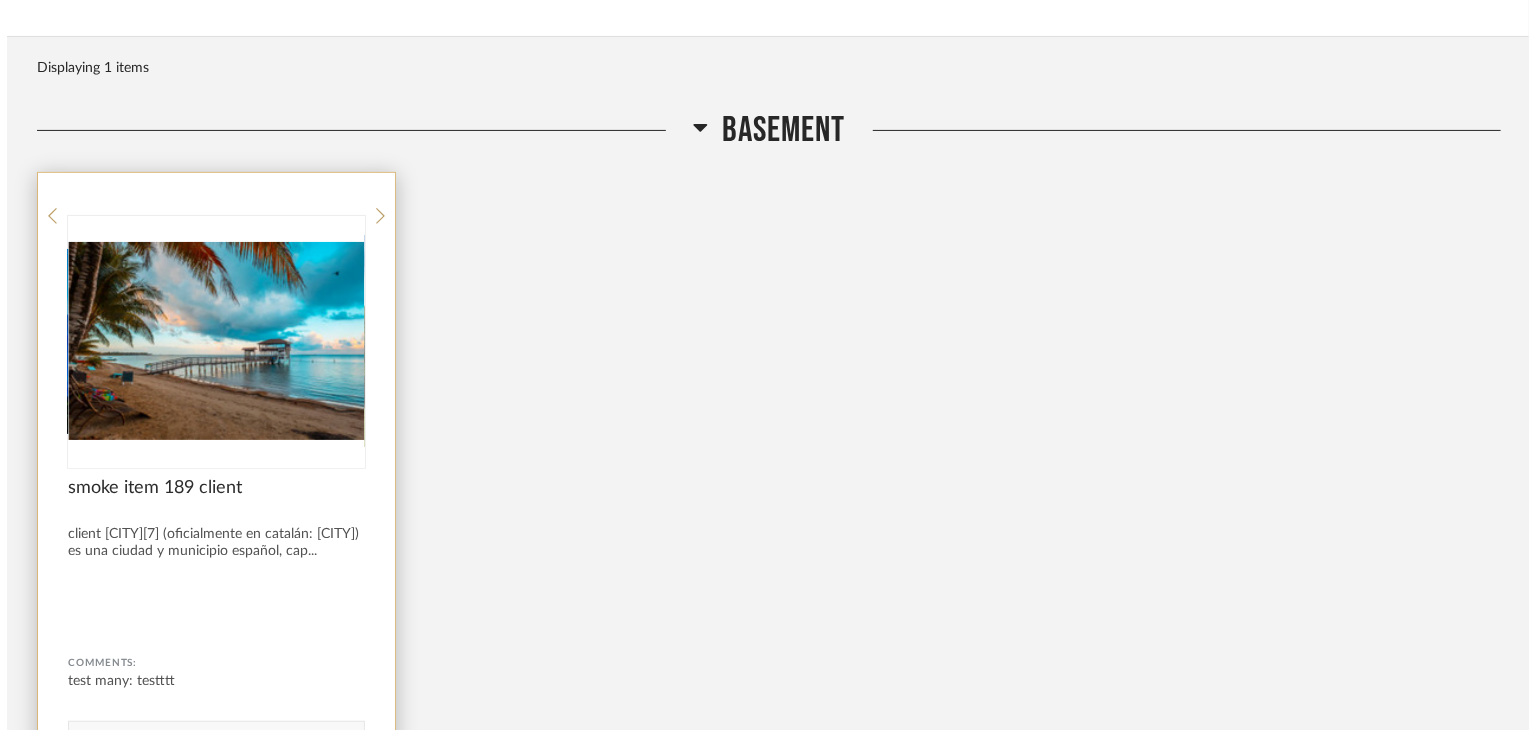 scroll, scrollTop: 0, scrollLeft: 0, axis: both 